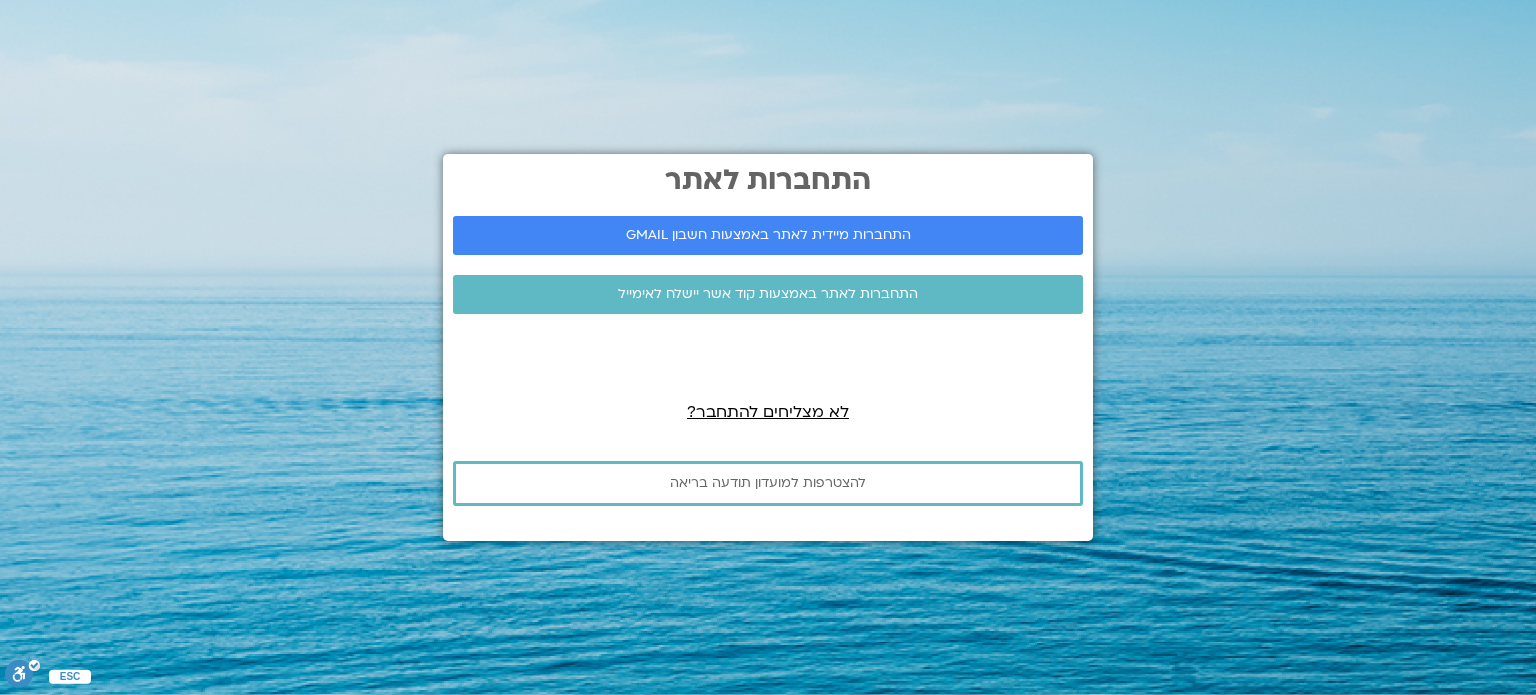 scroll, scrollTop: 0, scrollLeft: 0, axis: both 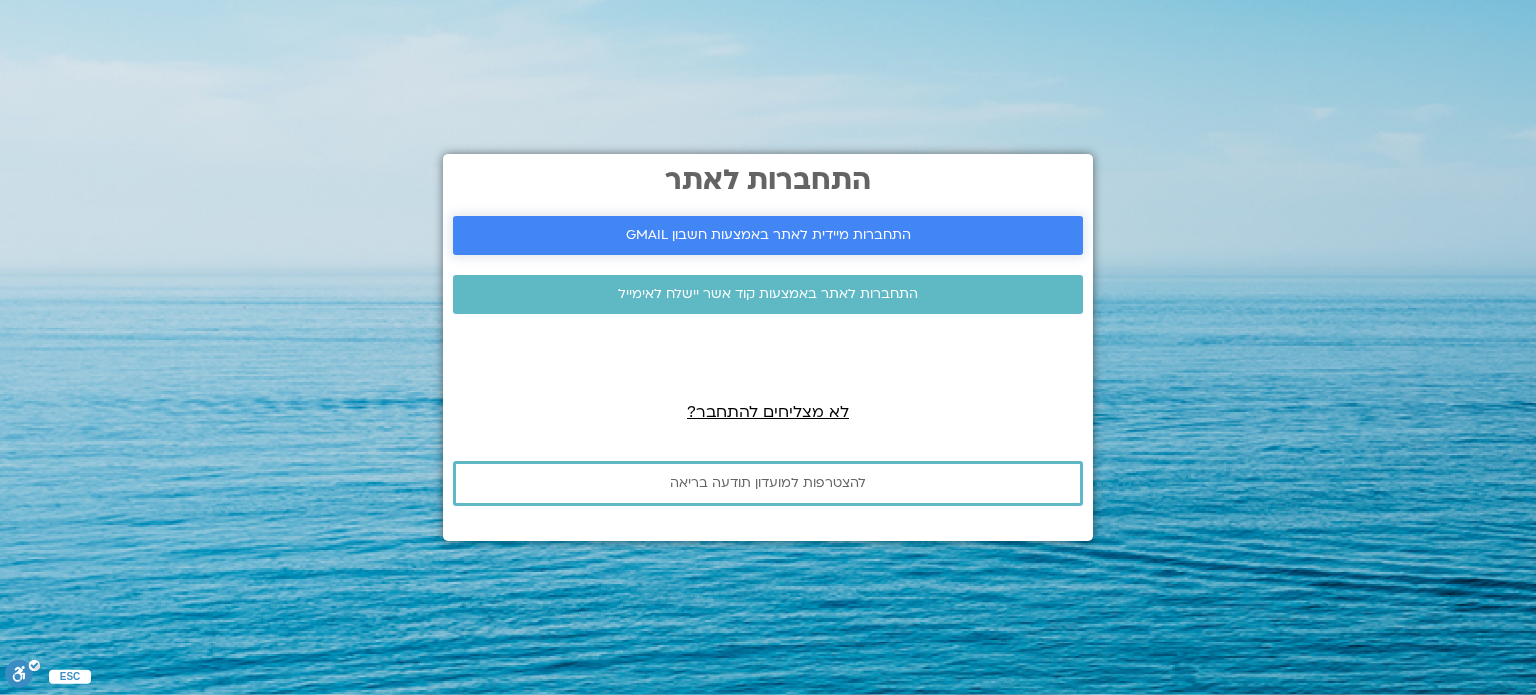 click on "התחברות מיידית לאתר באמצעות חשבון GMAIL" at bounding box center [768, 235] 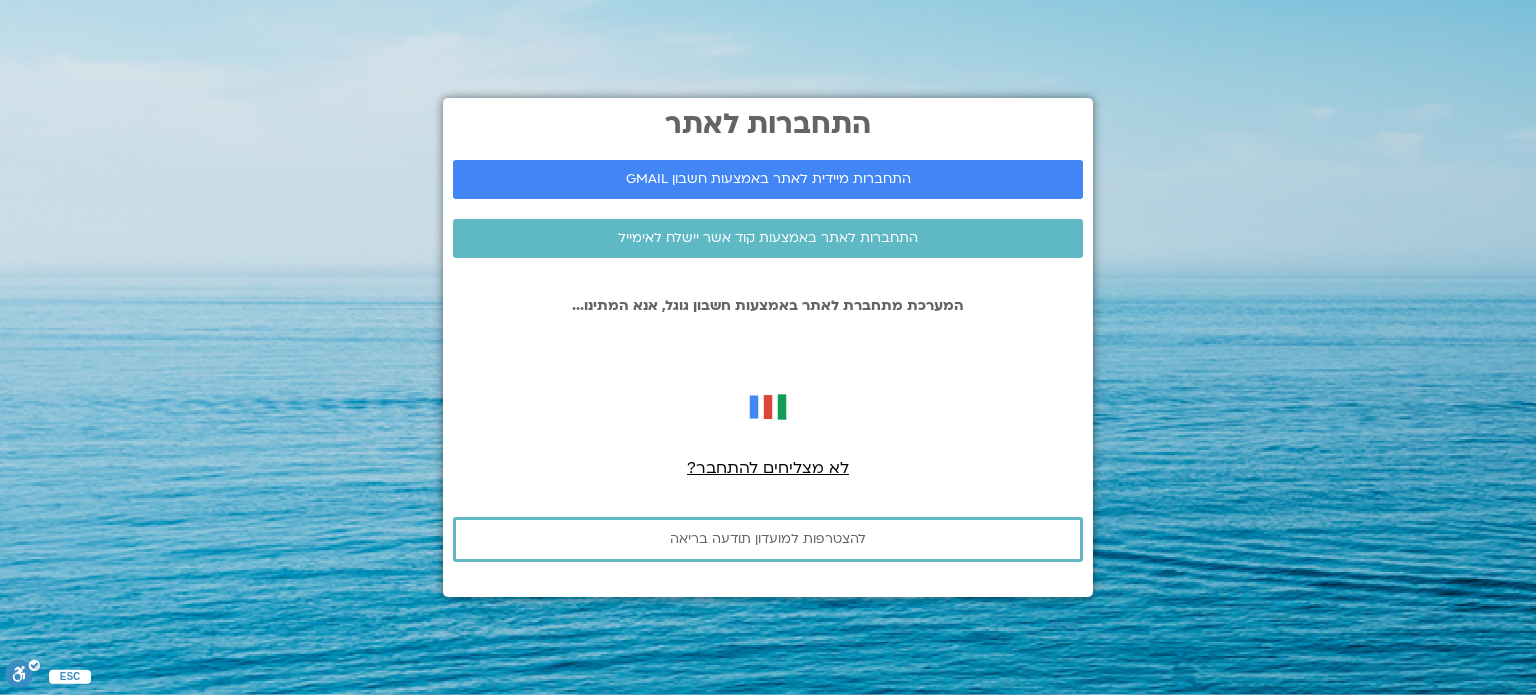 drag, startPoint x: 861, startPoint y: 189, endPoint x: 953, endPoint y: 421, distance: 249.57564 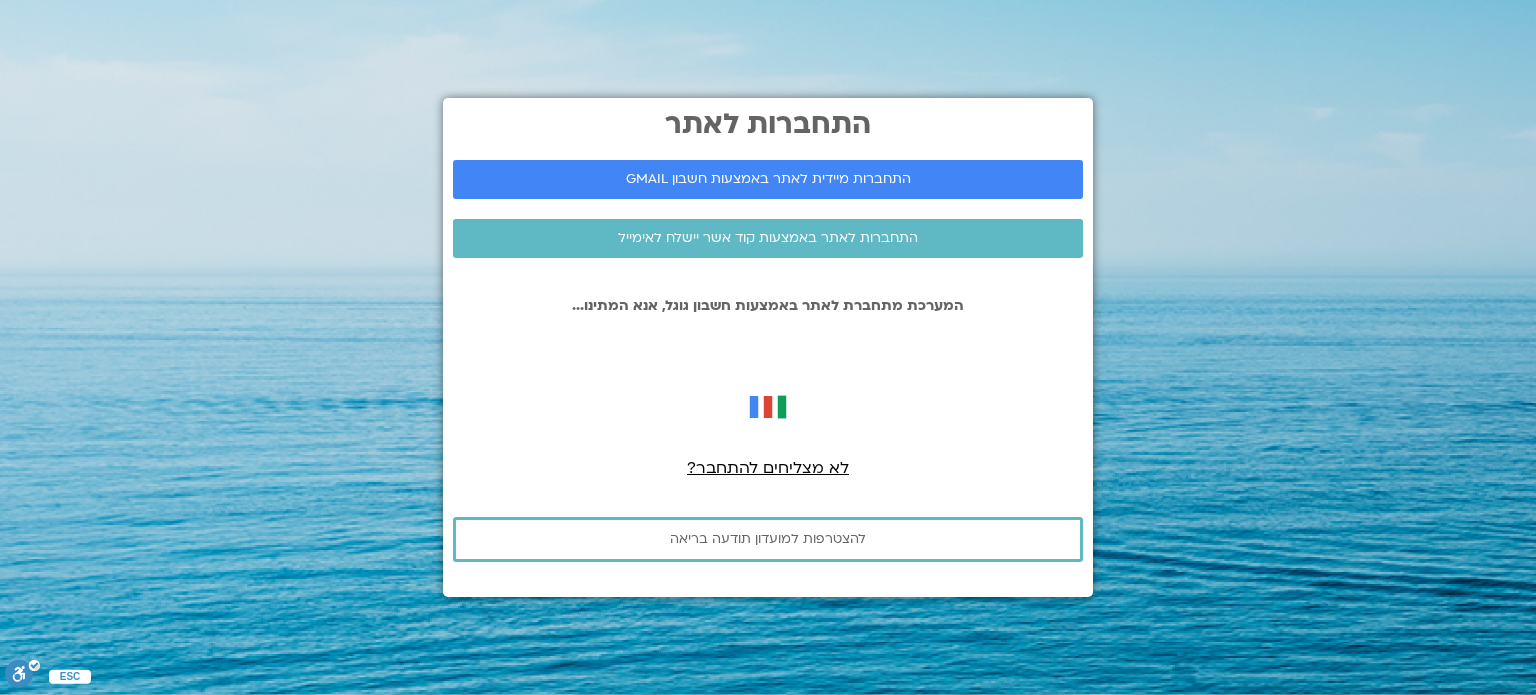click at bounding box center (768, 407) 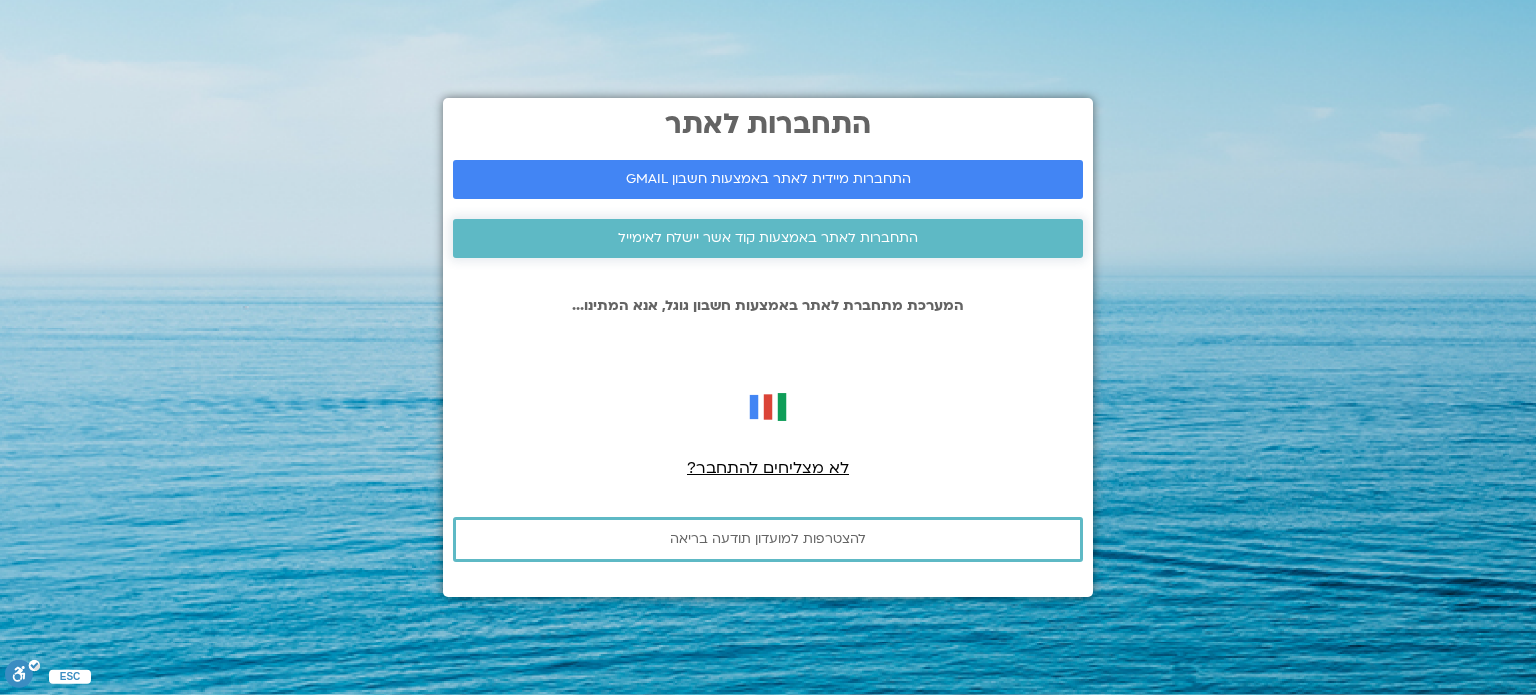 click on "התחברות לאתר באמצעות קוד אשר יישלח לאימייל" at bounding box center [768, 238] 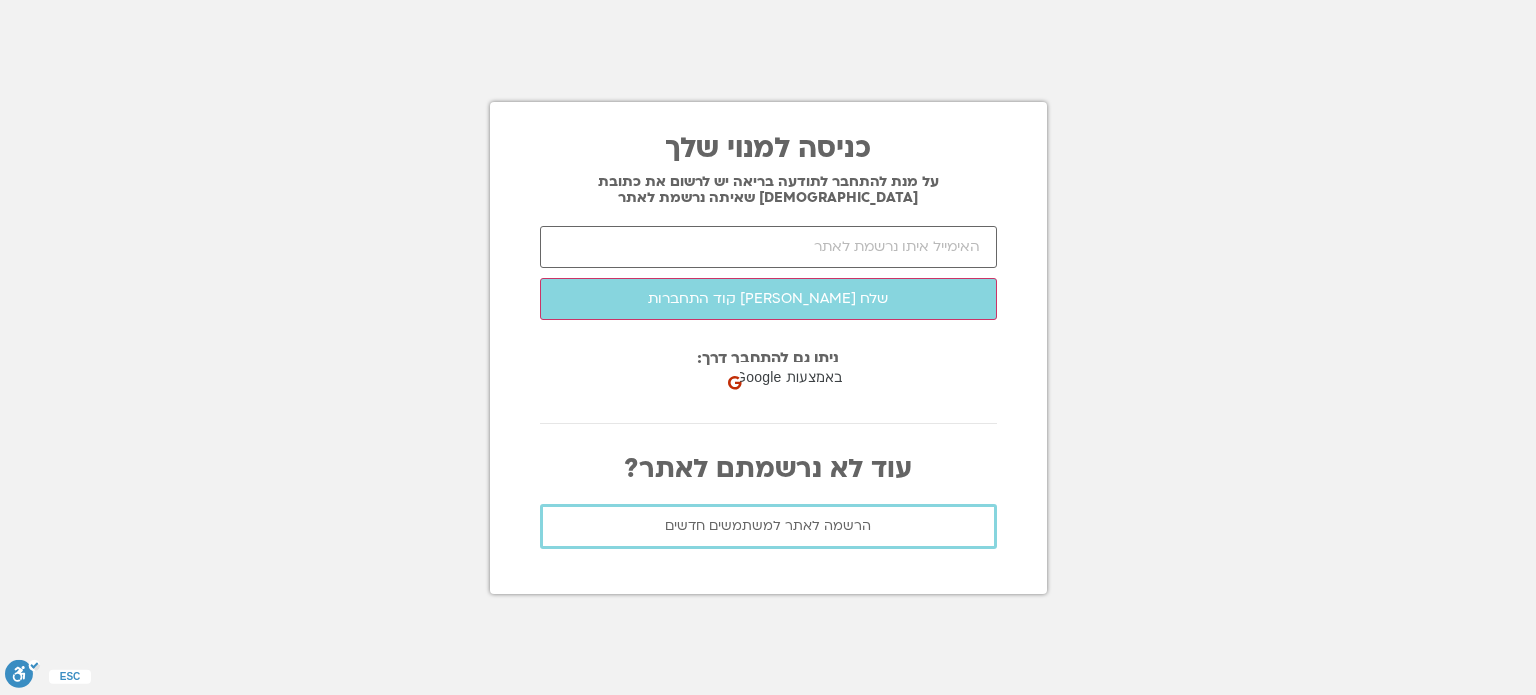 scroll, scrollTop: 0, scrollLeft: 0, axis: both 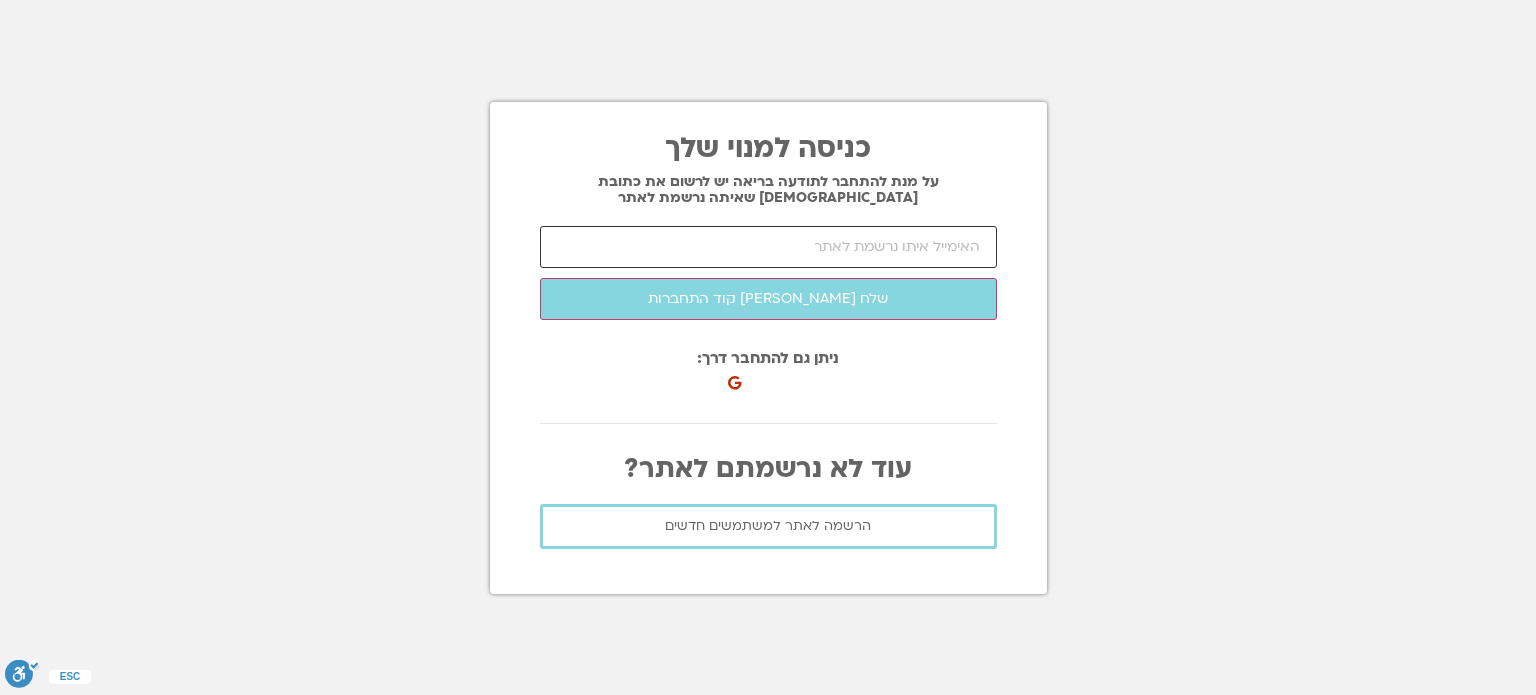 click at bounding box center [768, 247] 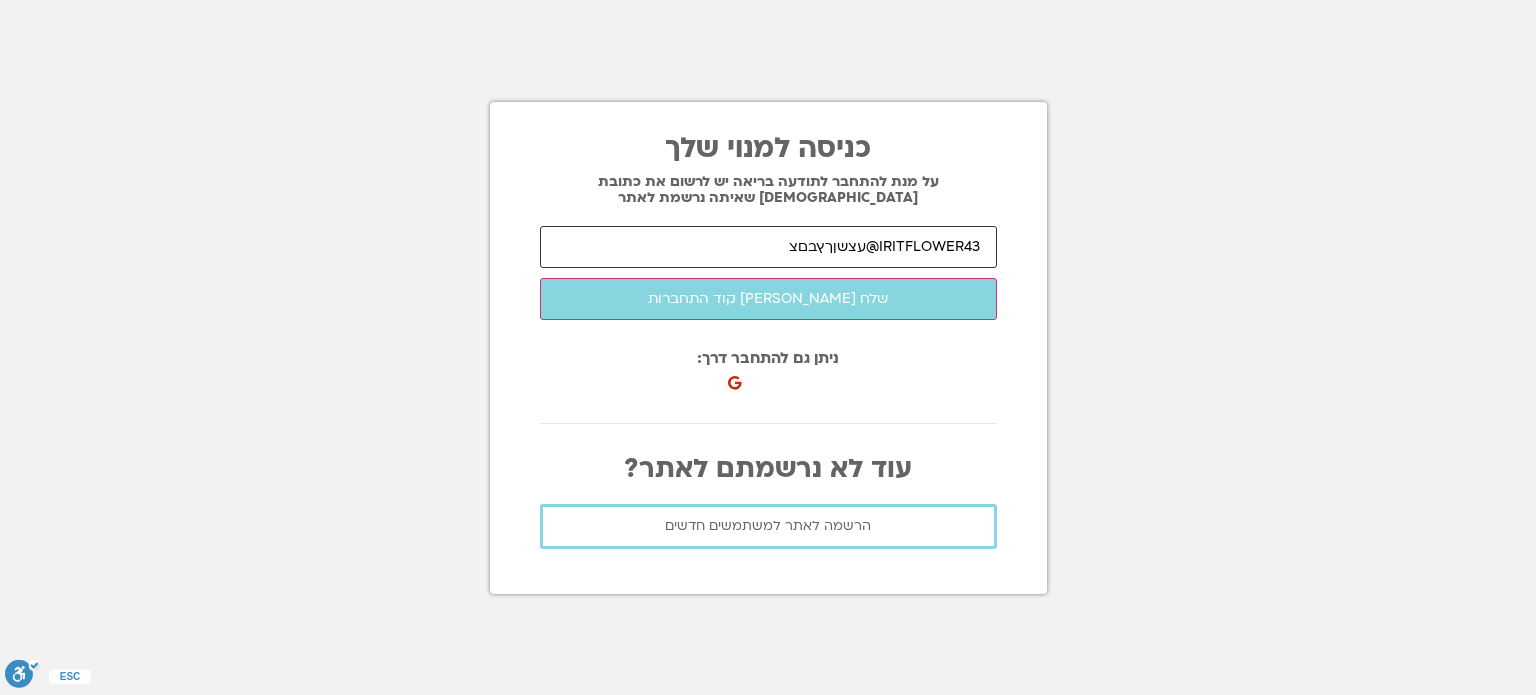 drag, startPoint x: 743, startPoint y: 244, endPoint x: 865, endPoint y: 251, distance: 122.20065 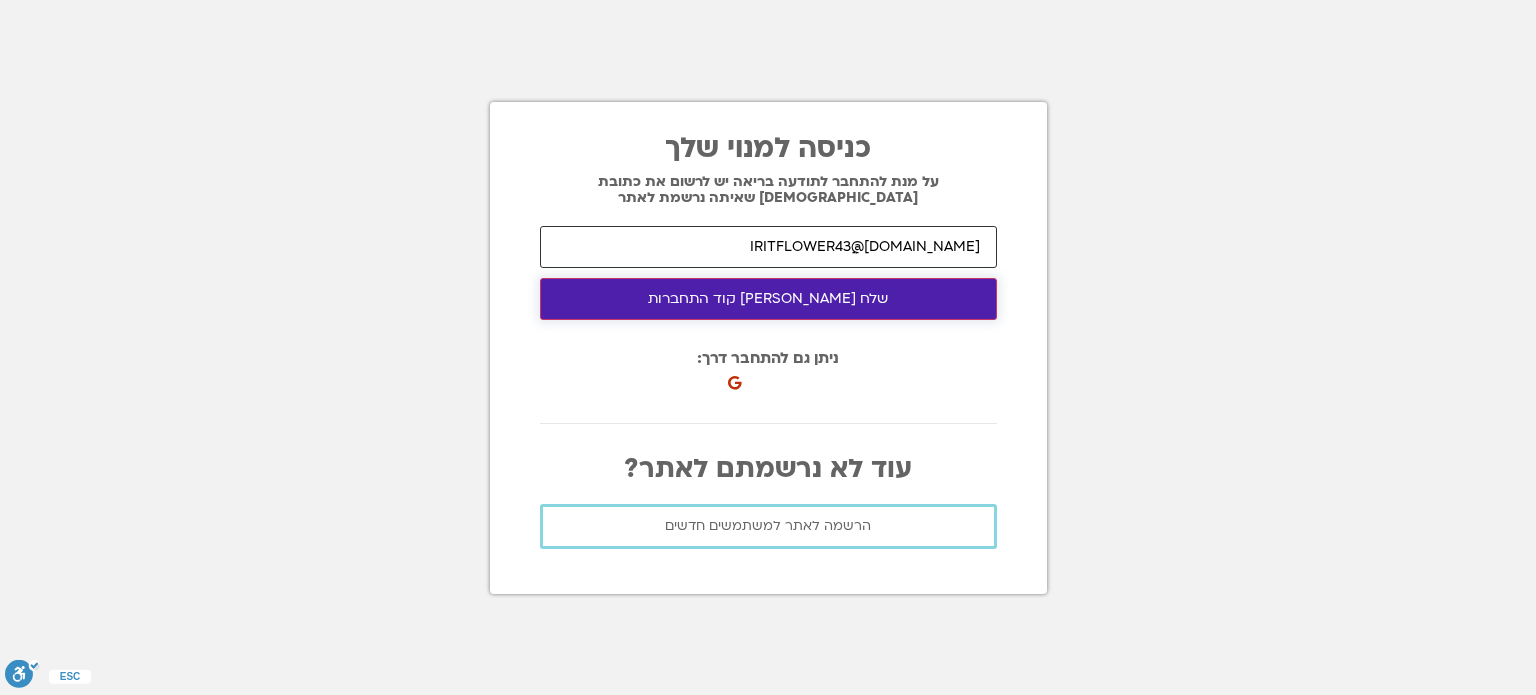type on "IRITFLOWER43ֲ@GMAIL.COM" 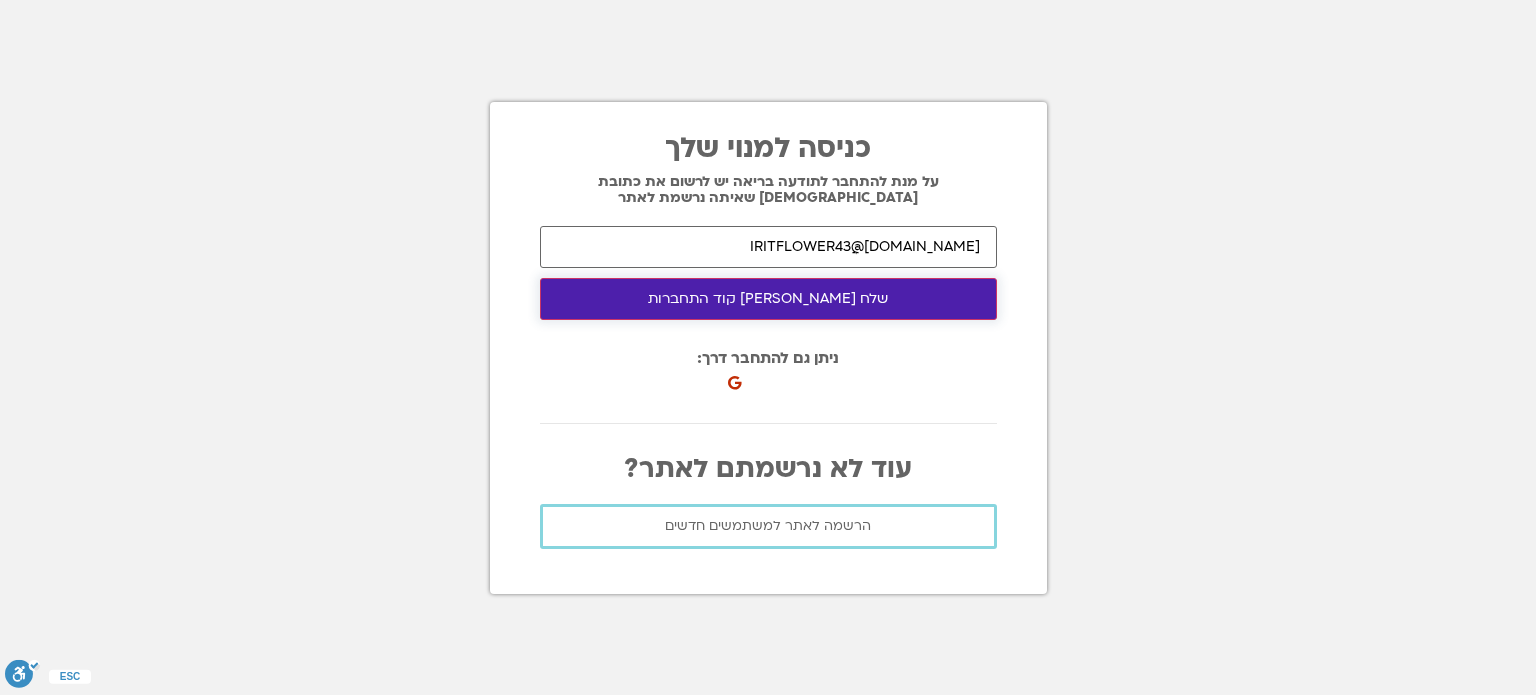 click on "שלח לי קוד התחברות" at bounding box center (768, 299) 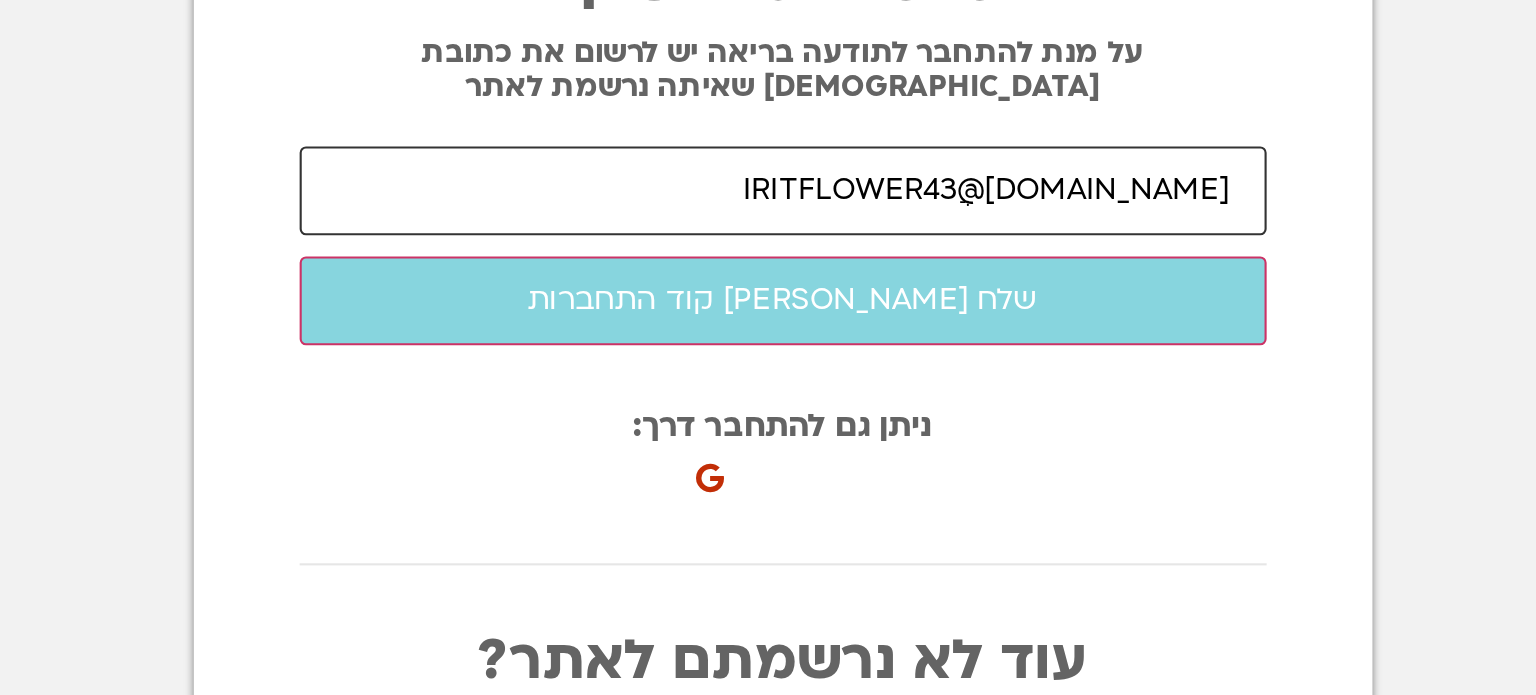 drag, startPoint x: 883, startPoint y: 245, endPoint x: 895, endPoint y: 250, distance: 13 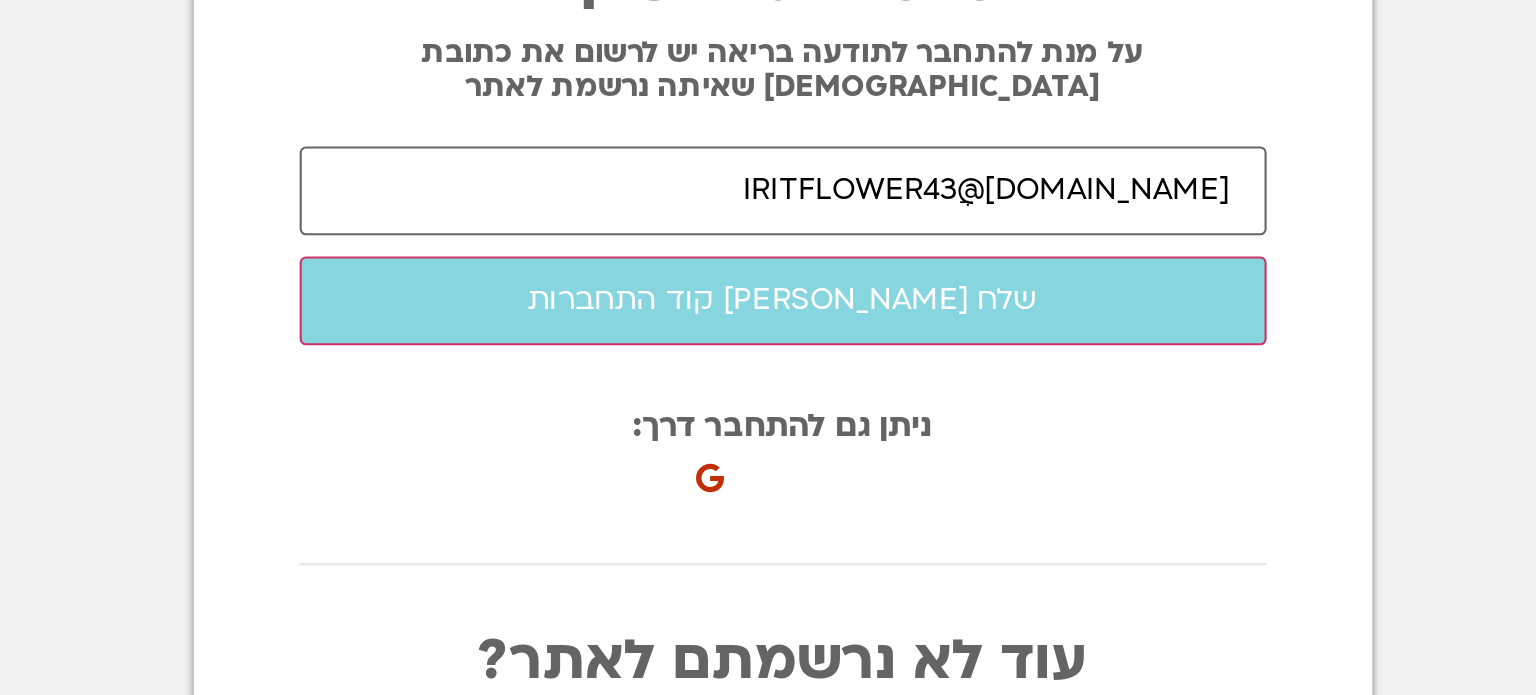click on "IRITFLOWER43ֲ@GMAIL.COM
שלח לי קוד התחברות
התחבר
לאתר" at bounding box center [768, 273] 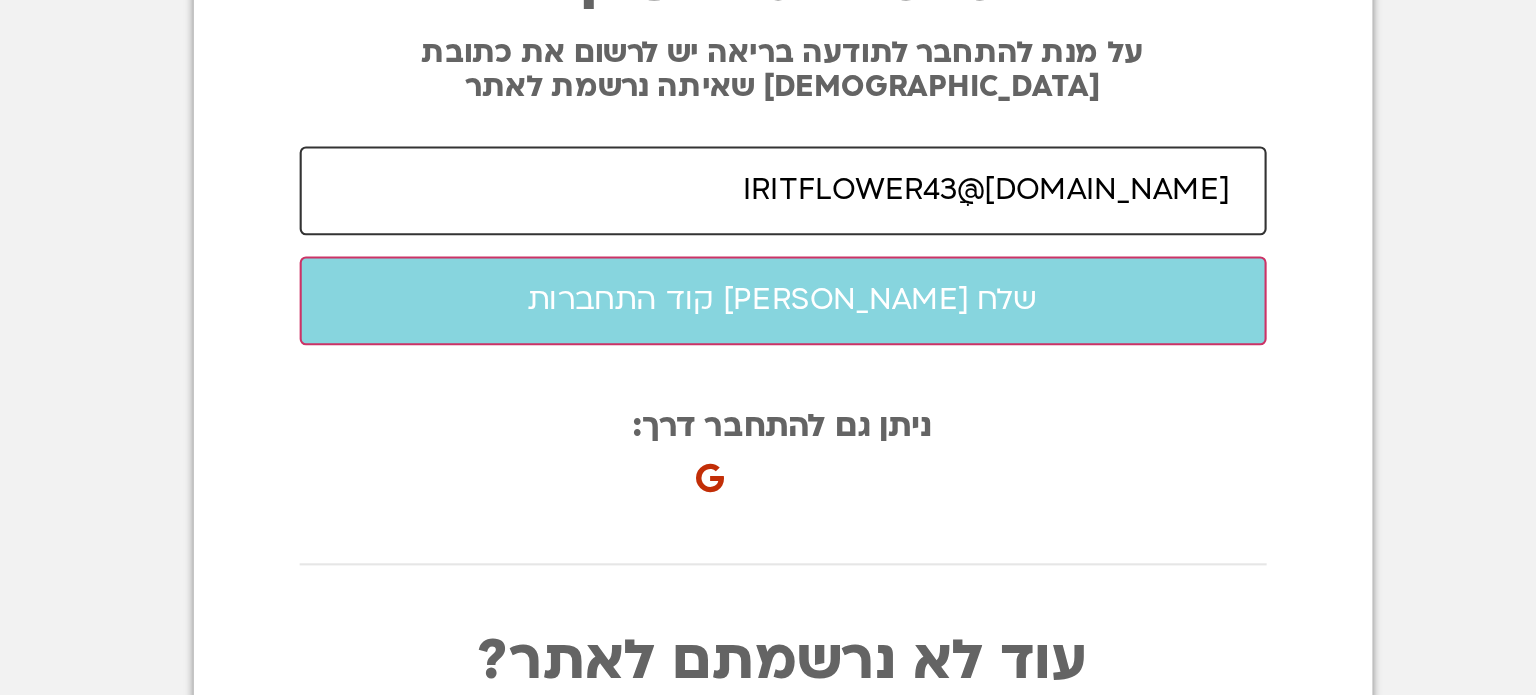 drag, startPoint x: 886, startPoint y: 250, endPoint x: 896, endPoint y: 251, distance: 10.049875 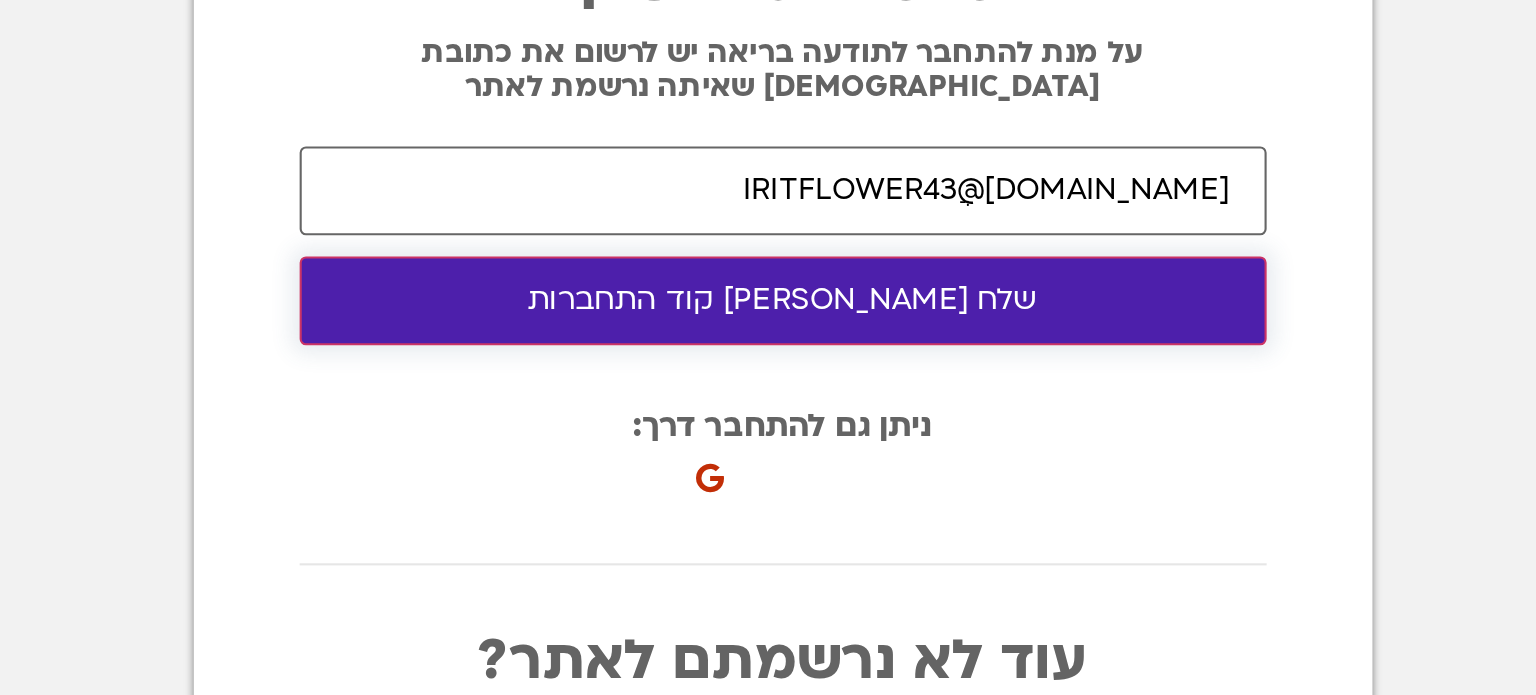 click on "שלח לי קוד התחברות" at bounding box center (768, 299) 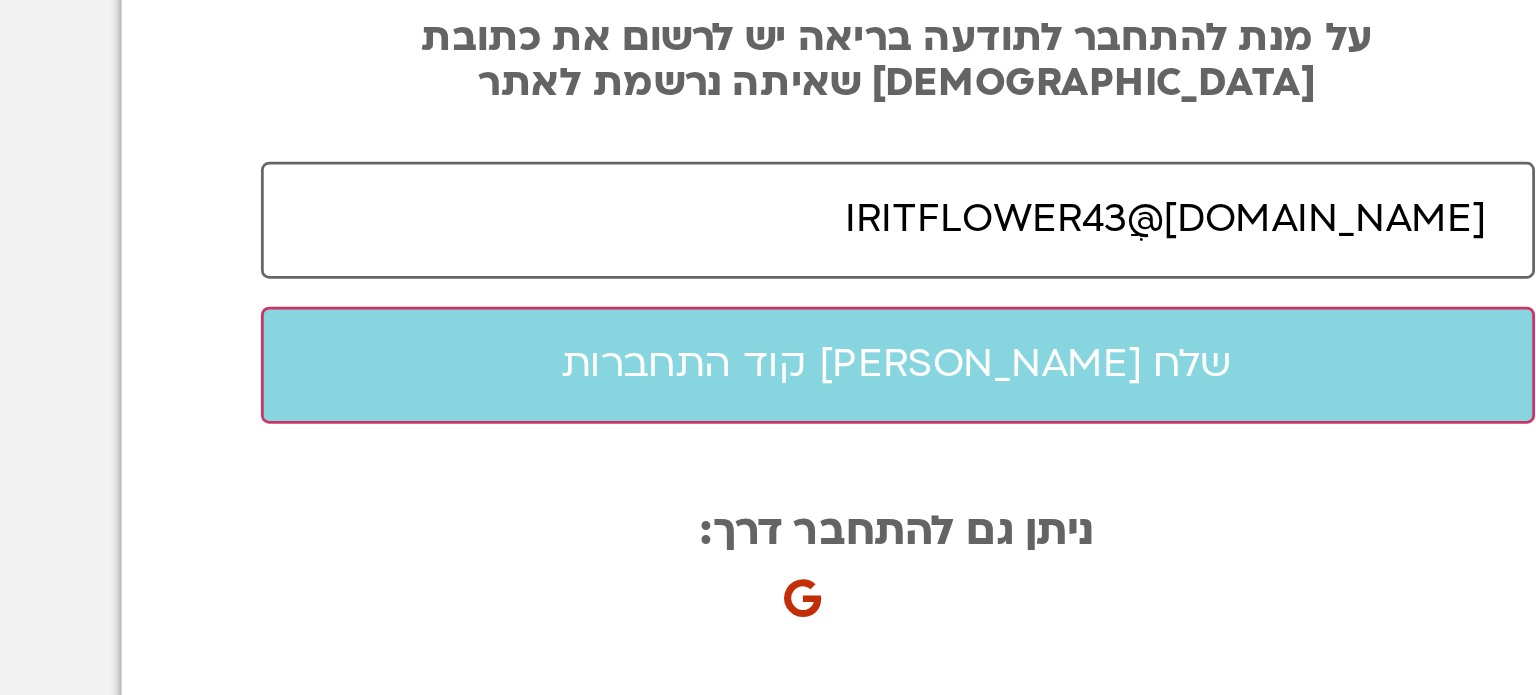 click on "IRITFLOWER43ֲ@GMAIL.COM
שלח לי קוד התחברות
התחבר
לאתר" at bounding box center [768, 273] 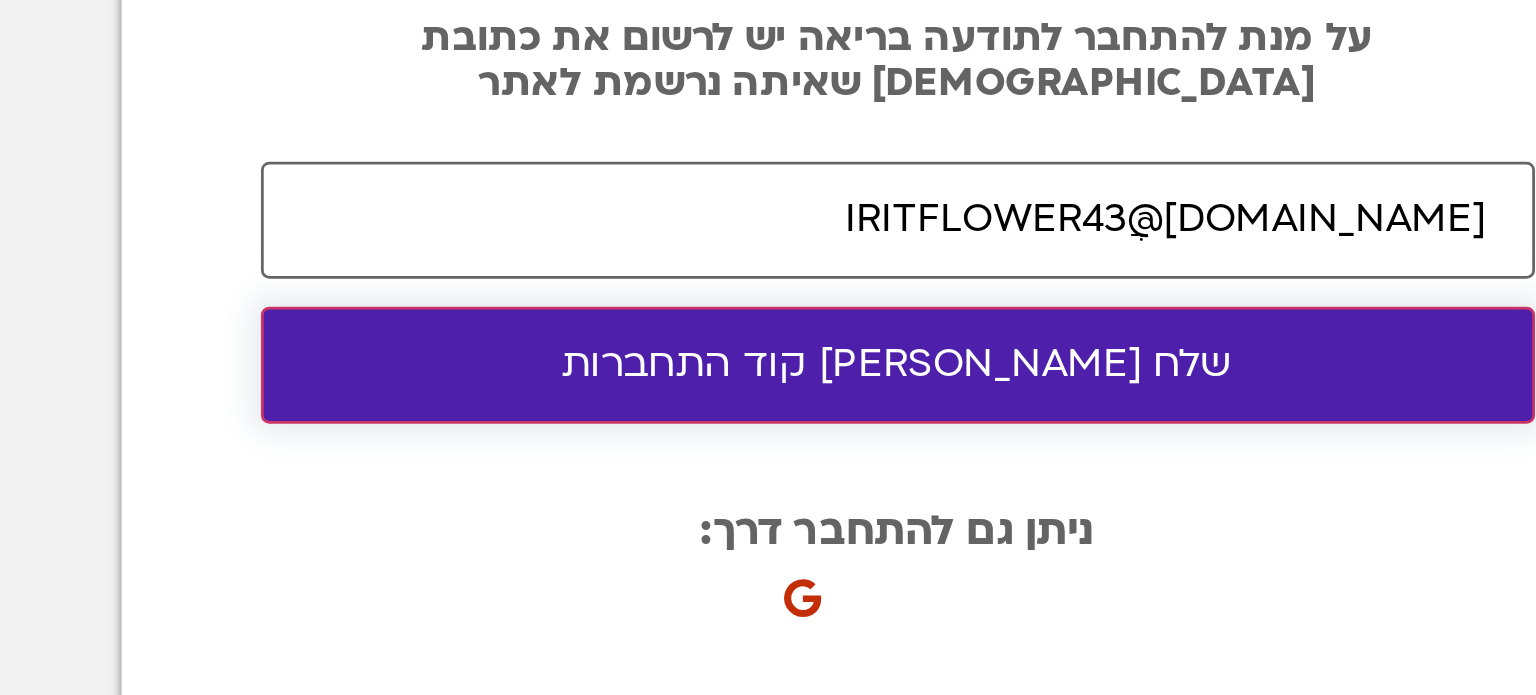 click on "שלח לי קוד התחברות" at bounding box center (768, 299) 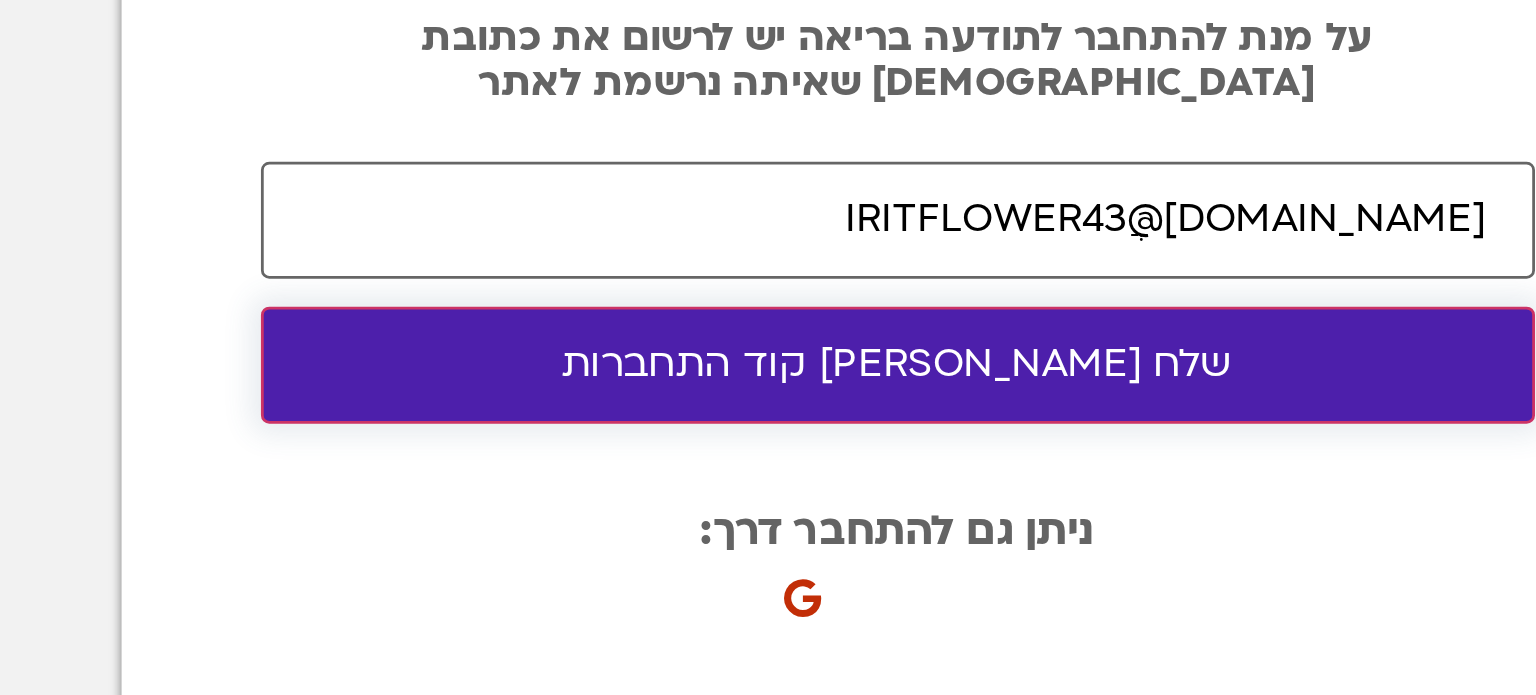 click on "שלח לי קוד התחברות" at bounding box center (768, 299) 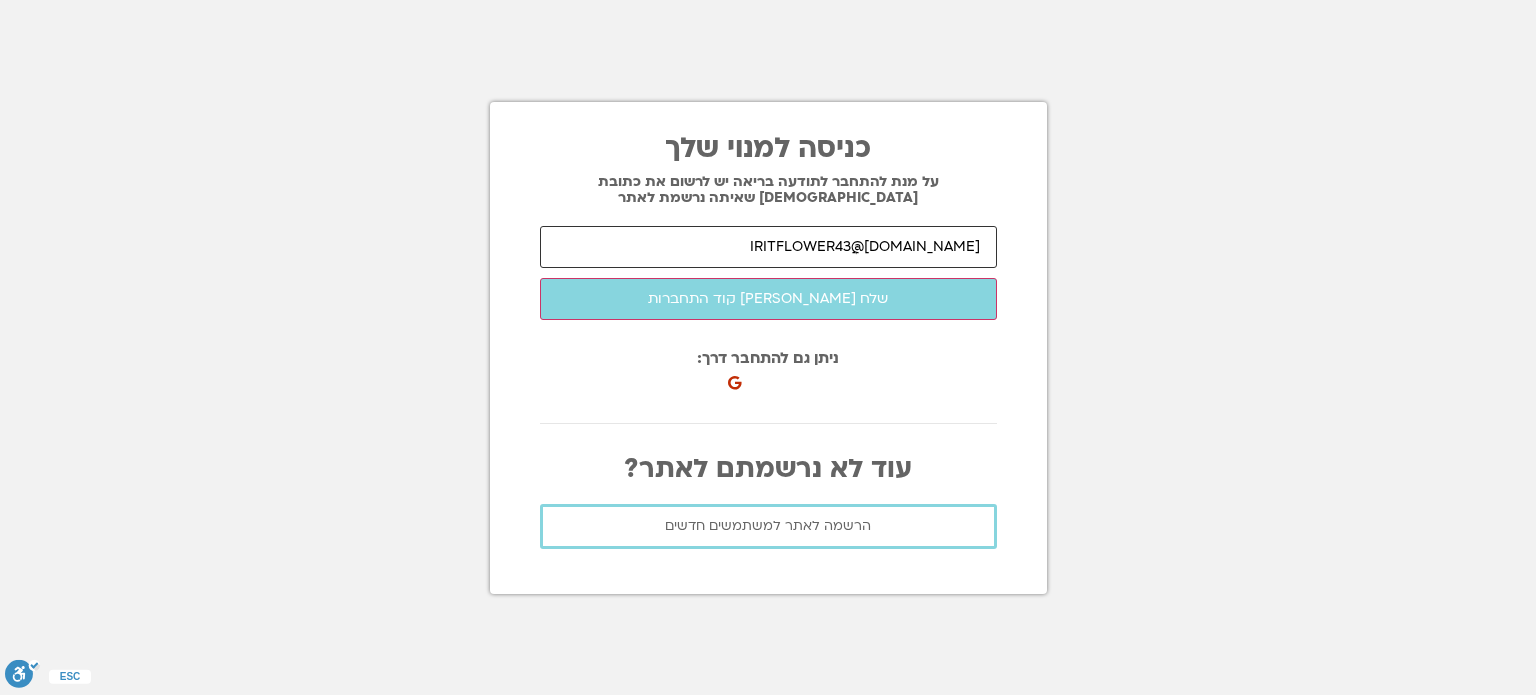 click on "IRITFLOWER43ֲ@GMAIL.COM" at bounding box center (768, 247) 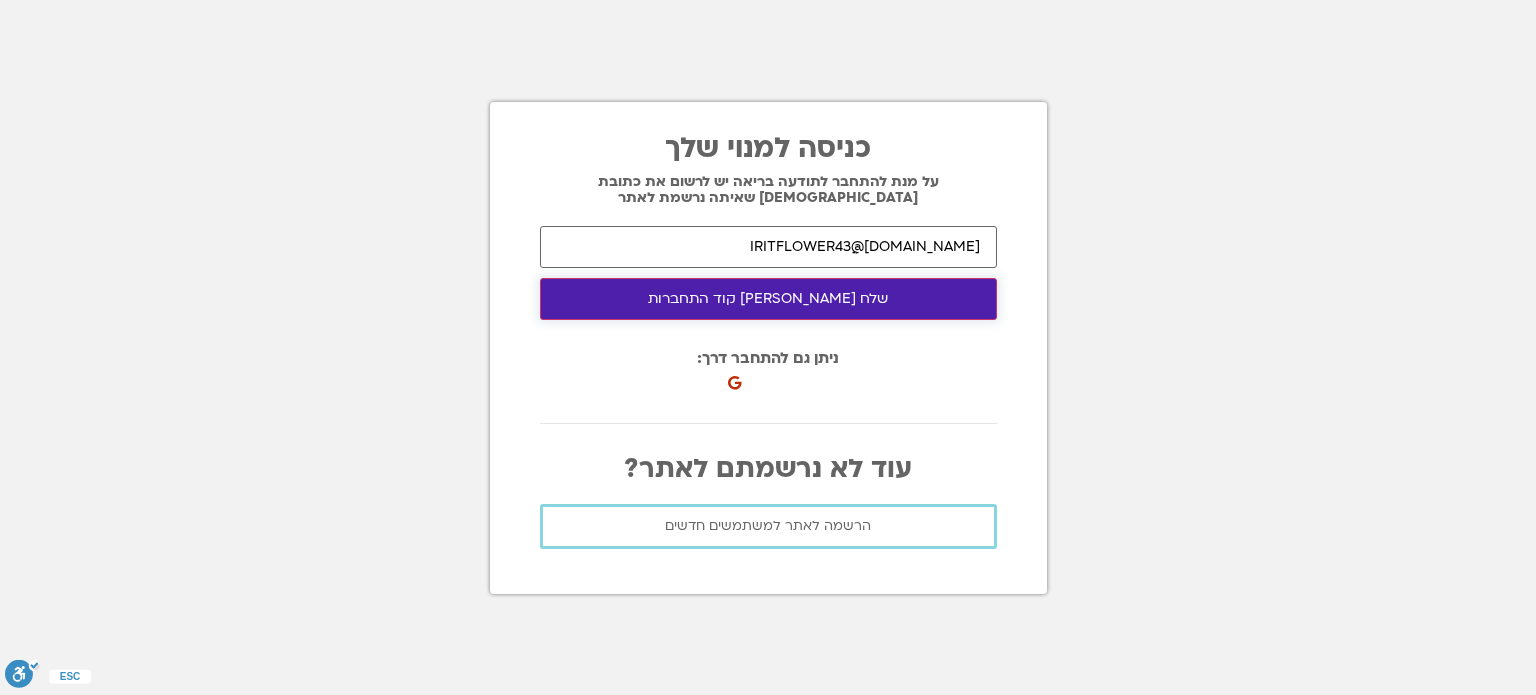 click on "שלח [PERSON_NAME] קוד התחברות" at bounding box center (768, 299) 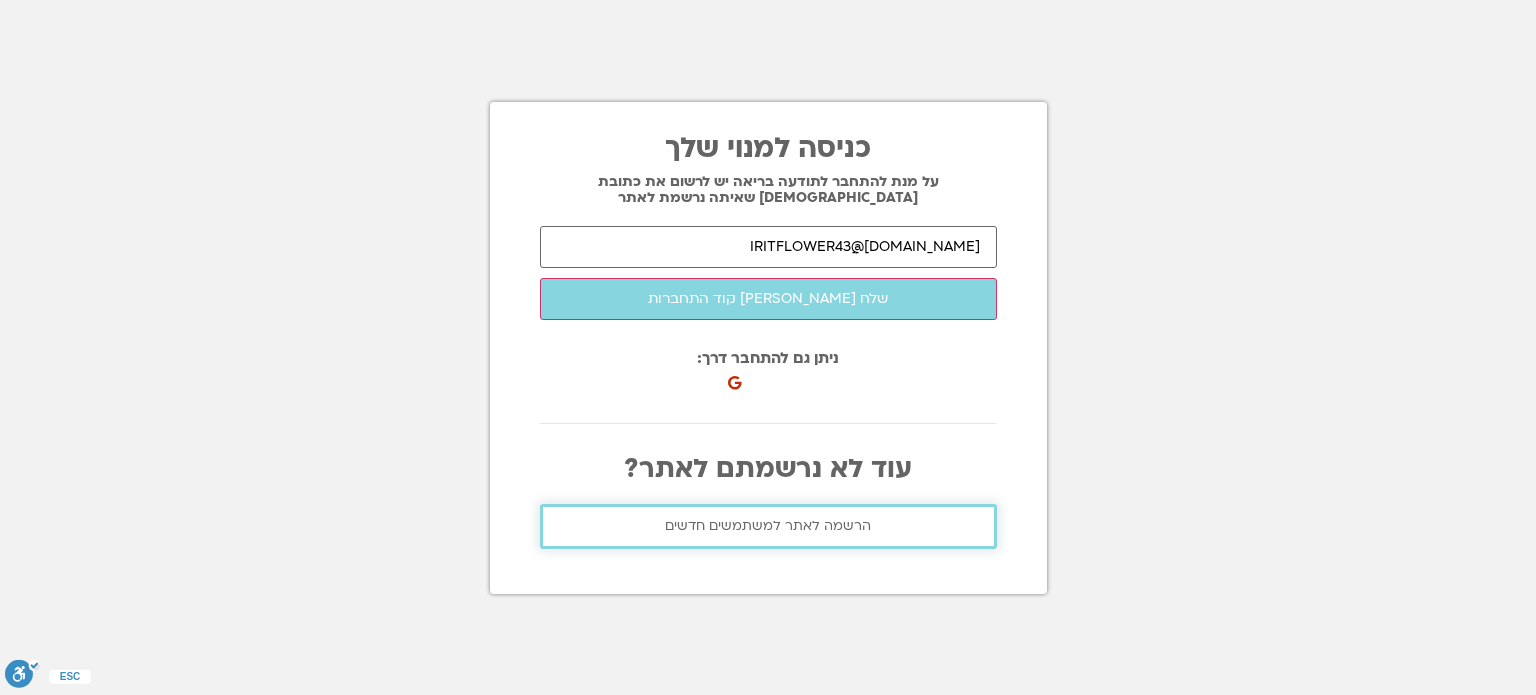 click on "הרשמה לאתר למשתמשים חדשים" at bounding box center [768, 526] 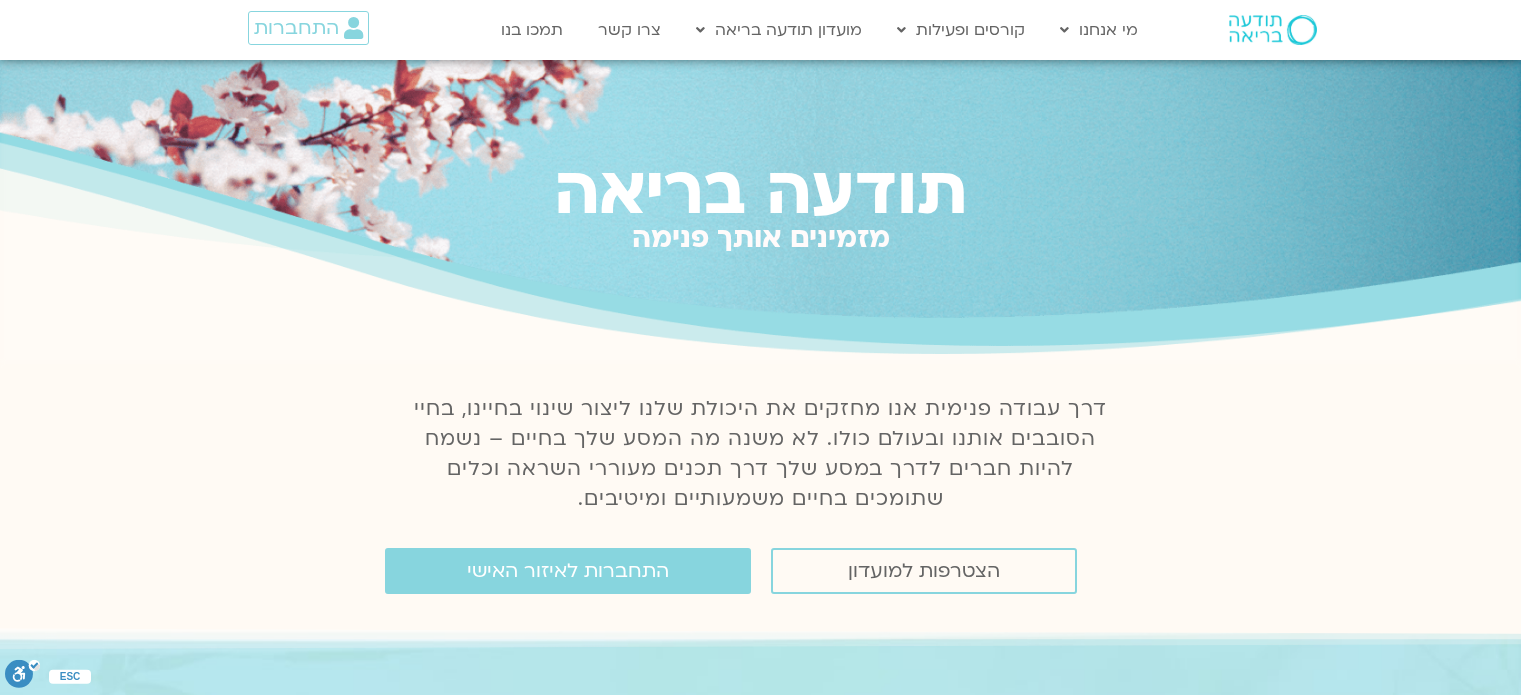 scroll, scrollTop: 0, scrollLeft: 0, axis: both 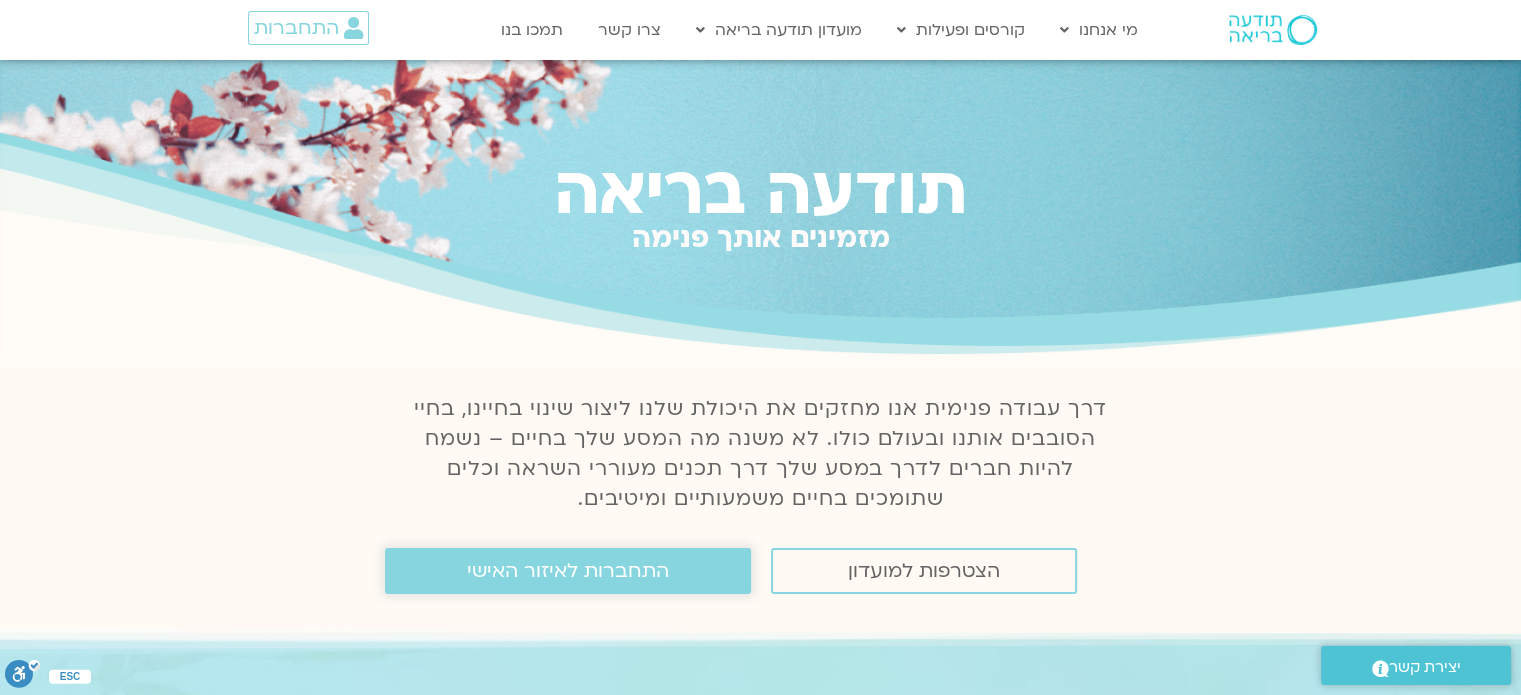click on "התחברות לאיזור האישי" at bounding box center [568, 571] 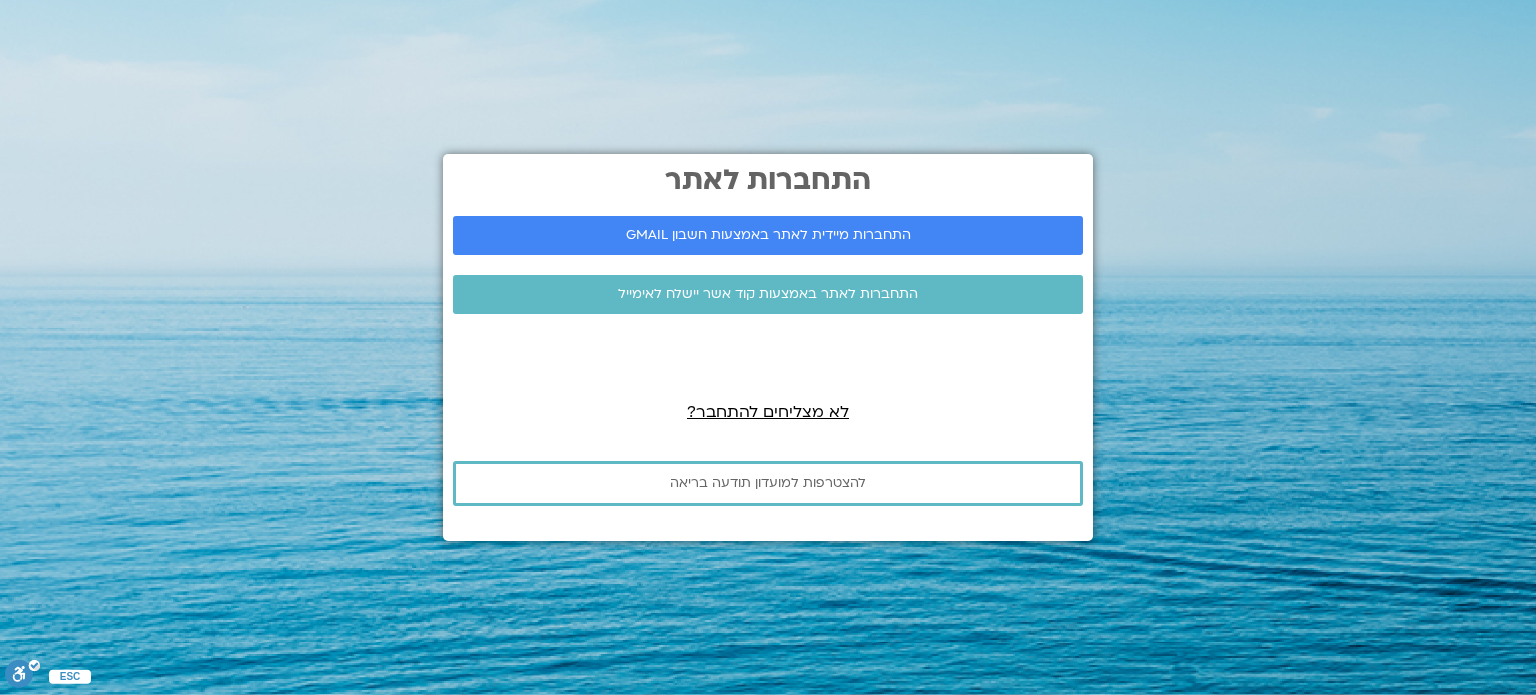 scroll, scrollTop: 0, scrollLeft: 0, axis: both 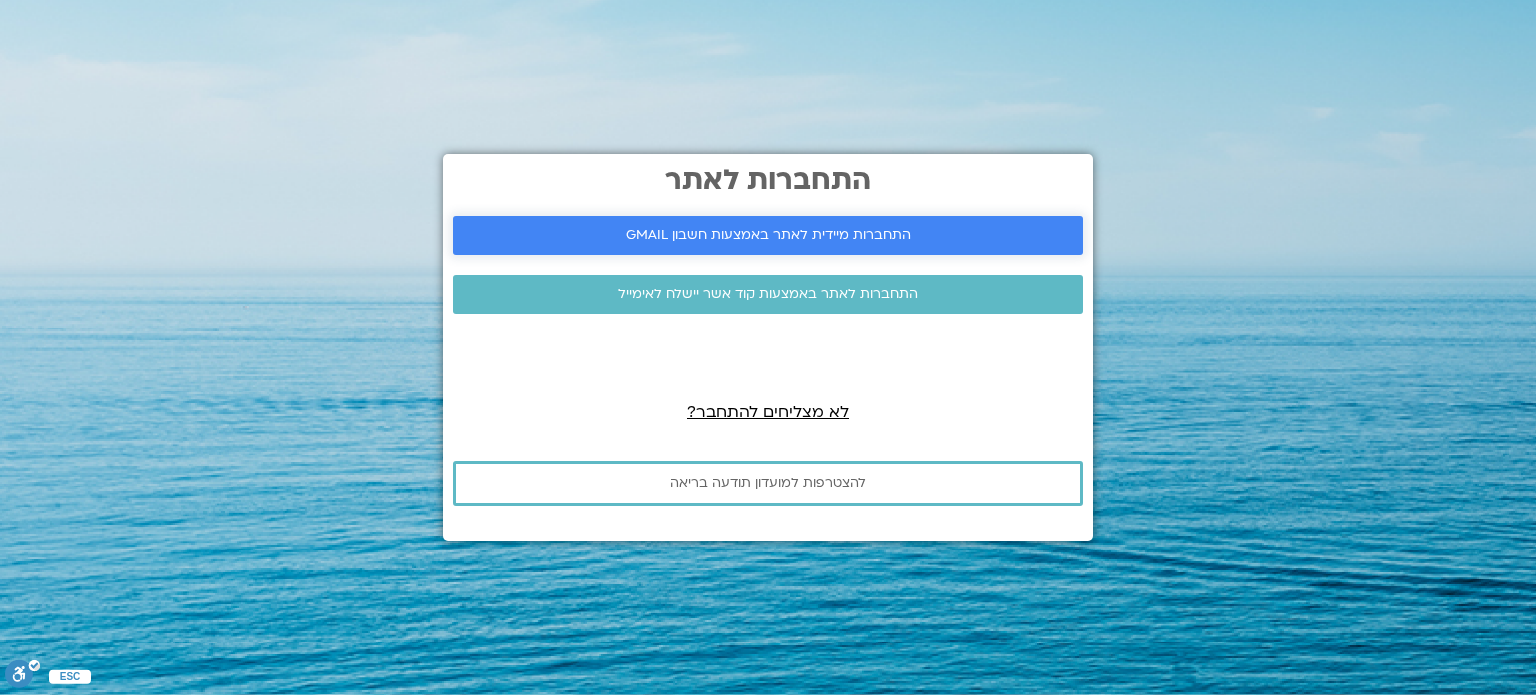 click on "התחברות מיידית לאתר באמצעות חשבון GMAIL" at bounding box center (768, 235) 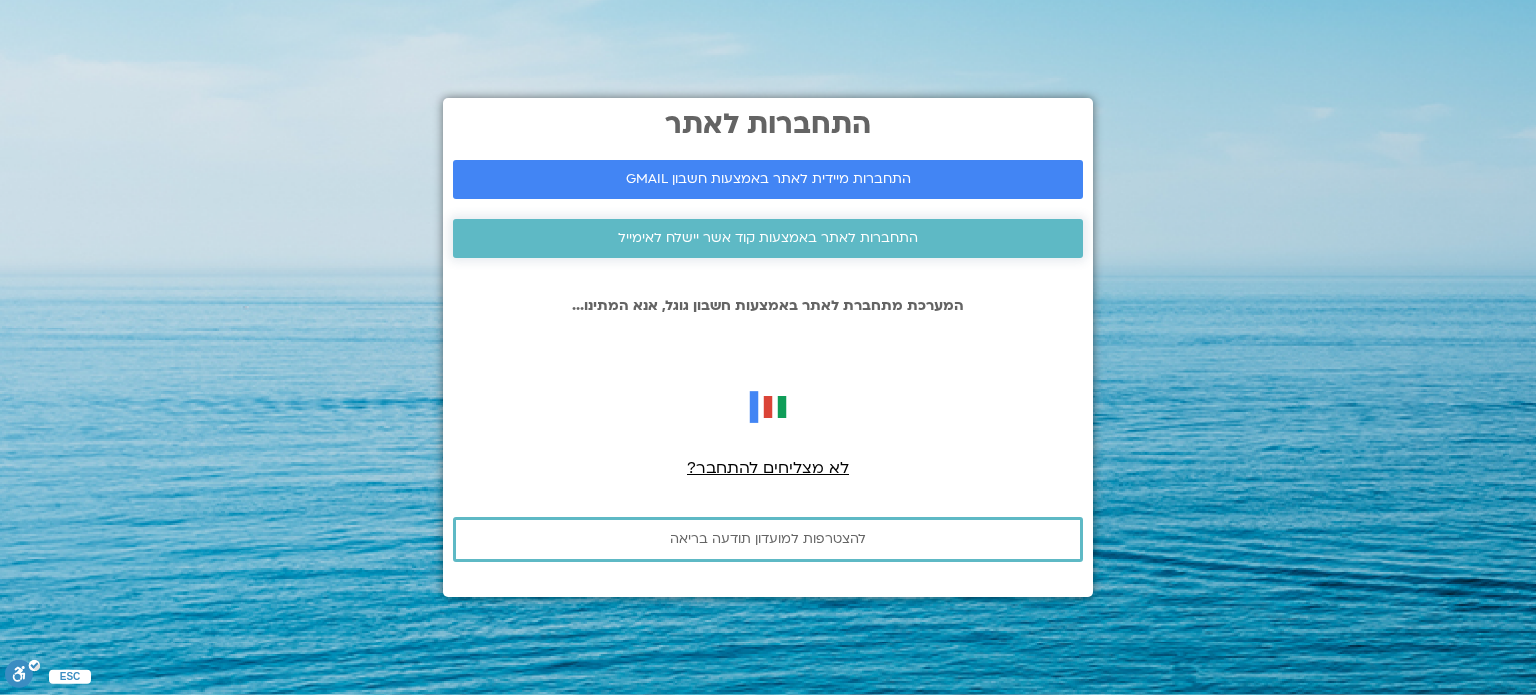click on "התחברות לאתר באמצעות קוד אשר יישלח לאימייל" at bounding box center [768, 238] 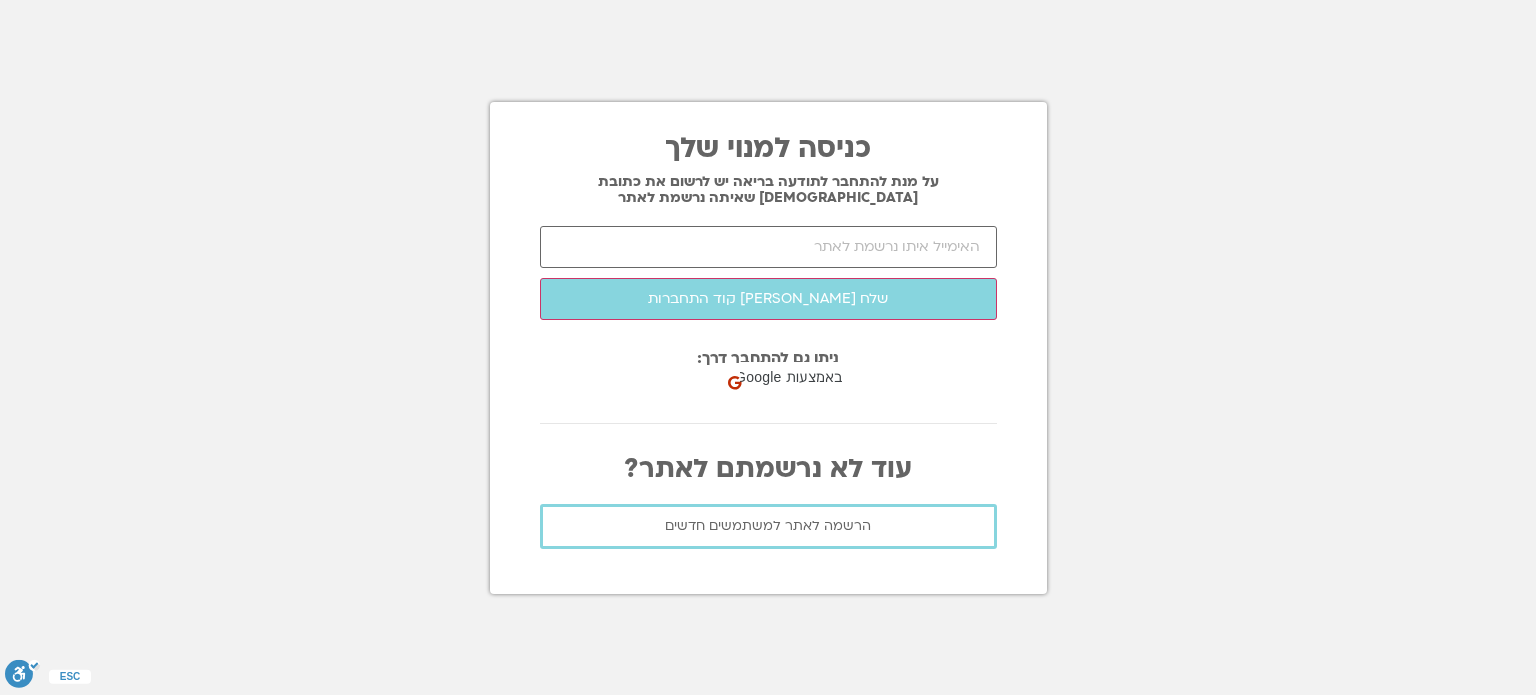 scroll, scrollTop: 0, scrollLeft: 0, axis: both 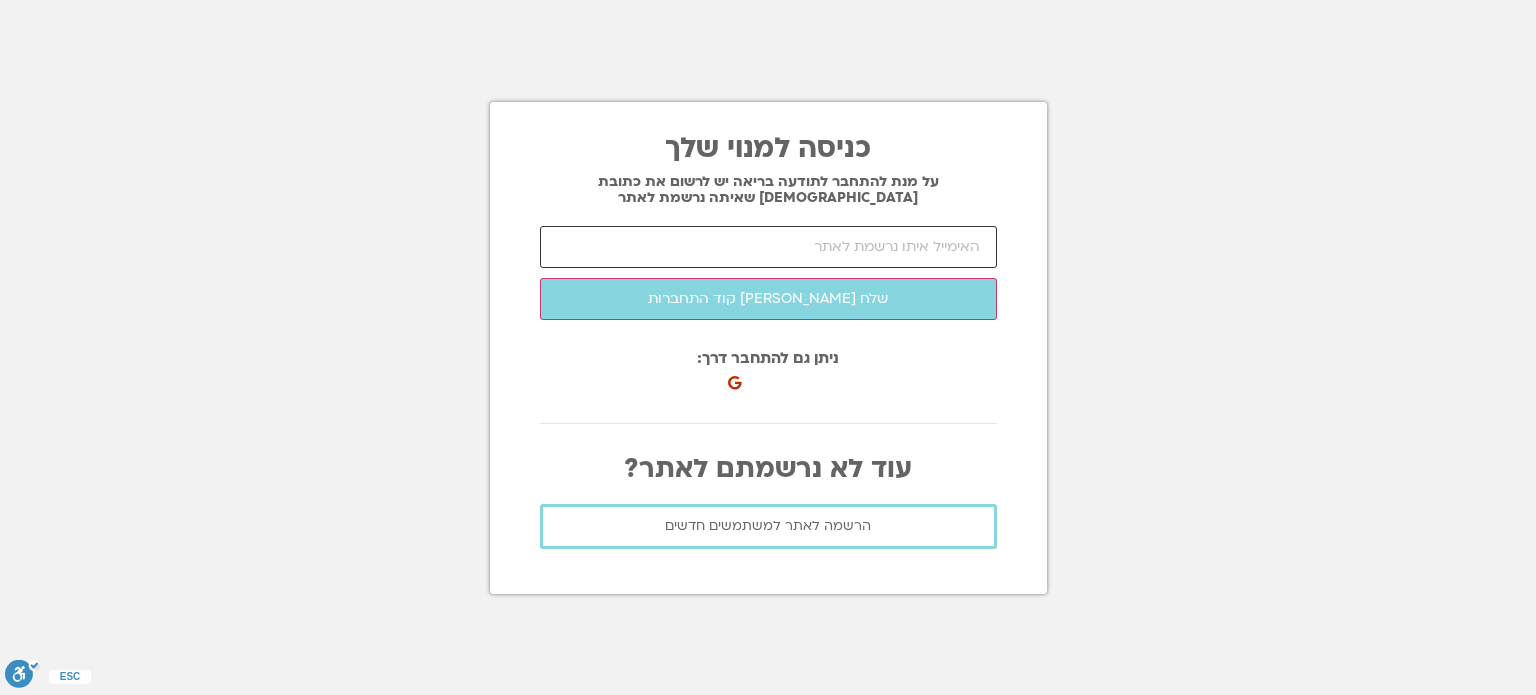 click at bounding box center [768, 247] 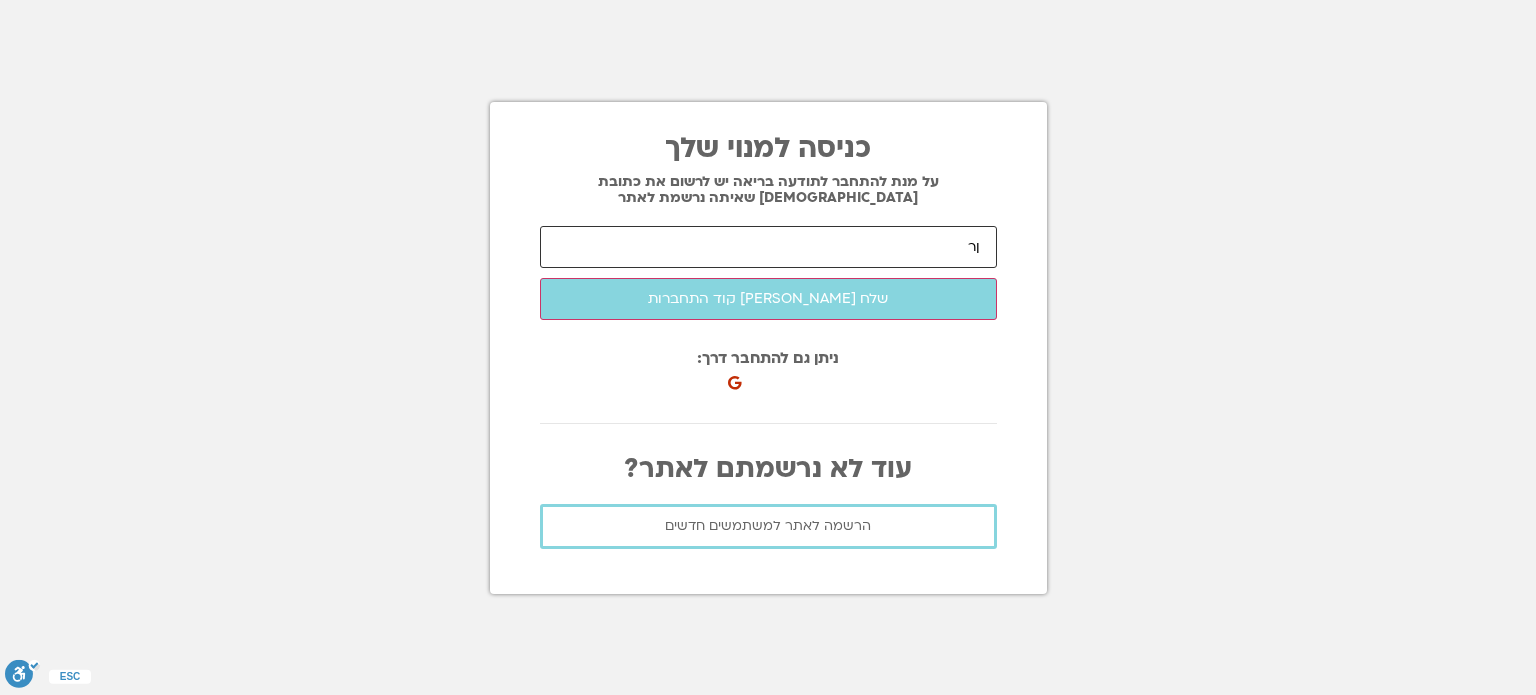 type on "ן" 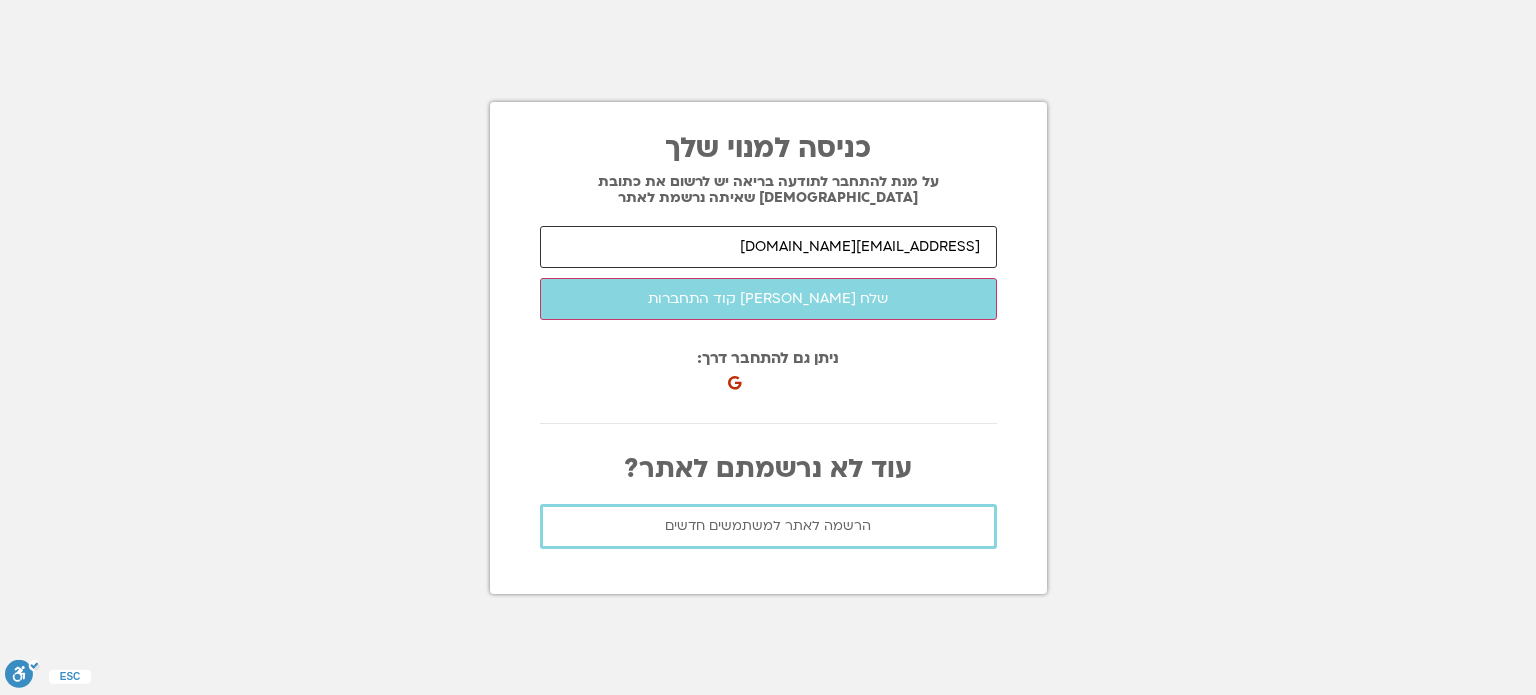 type on "[EMAIL_ADDRESS][DOMAIN_NAME]" 